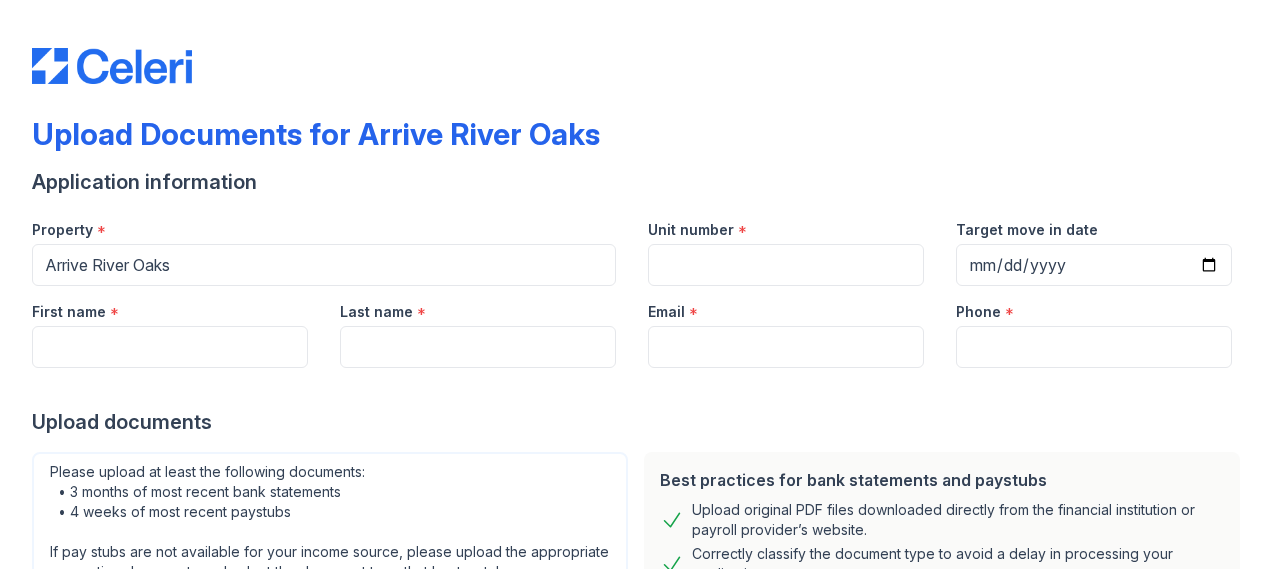 scroll, scrollTop: 0, scrollLeft: 0, axis: both 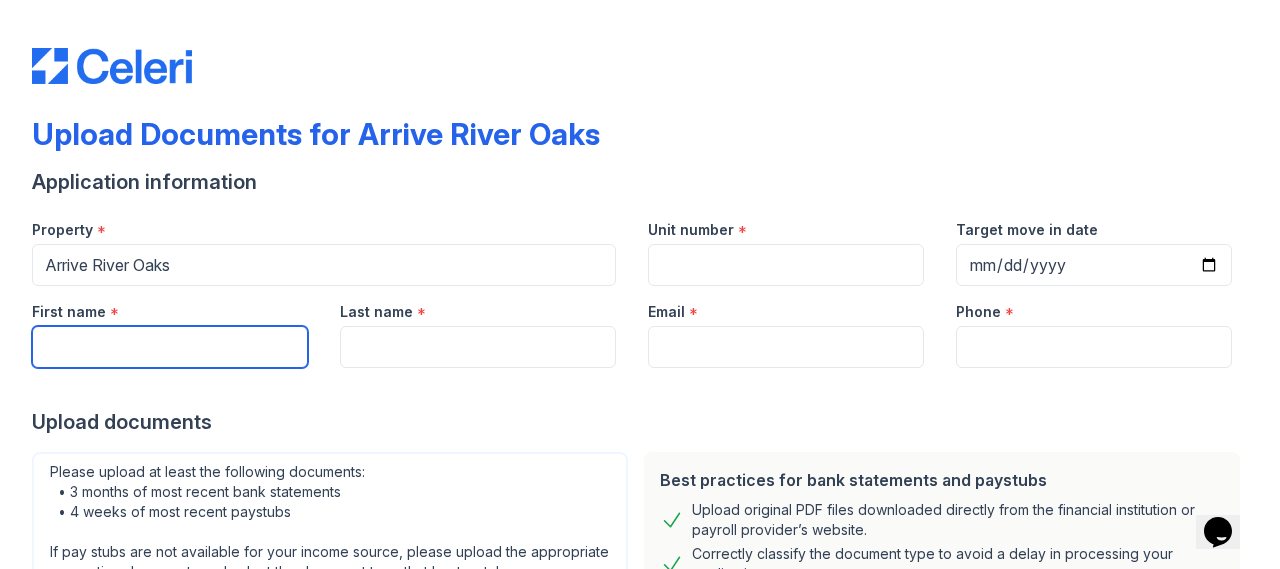 click on "First name" at bounding box center (170, 347) 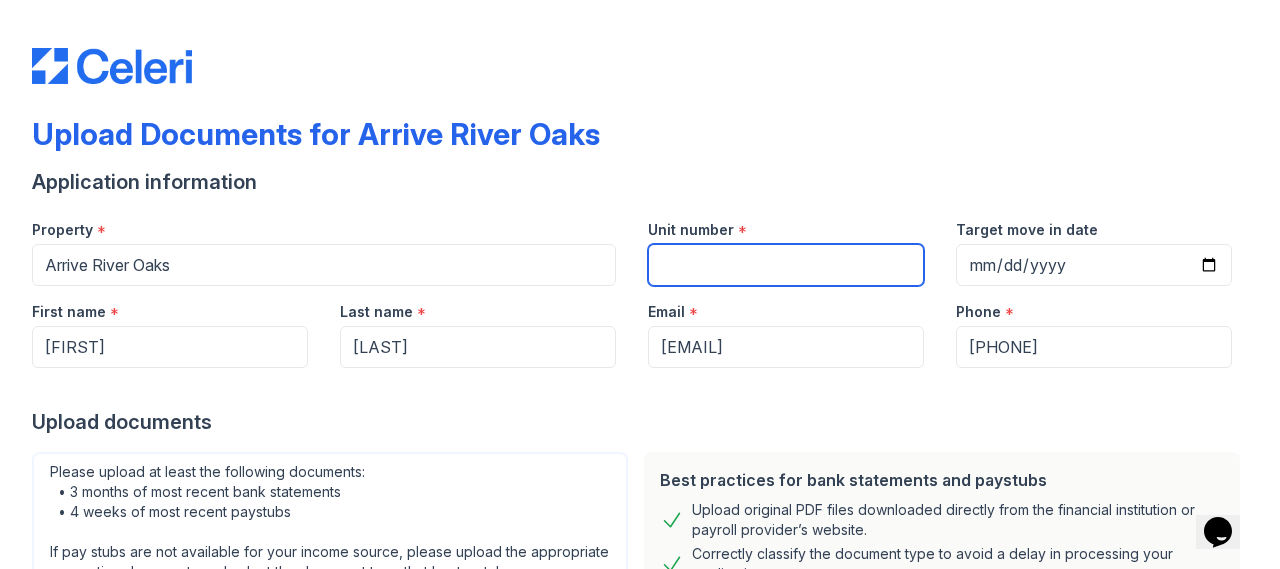 click on "Unit number" at bounding box center [786, 265] 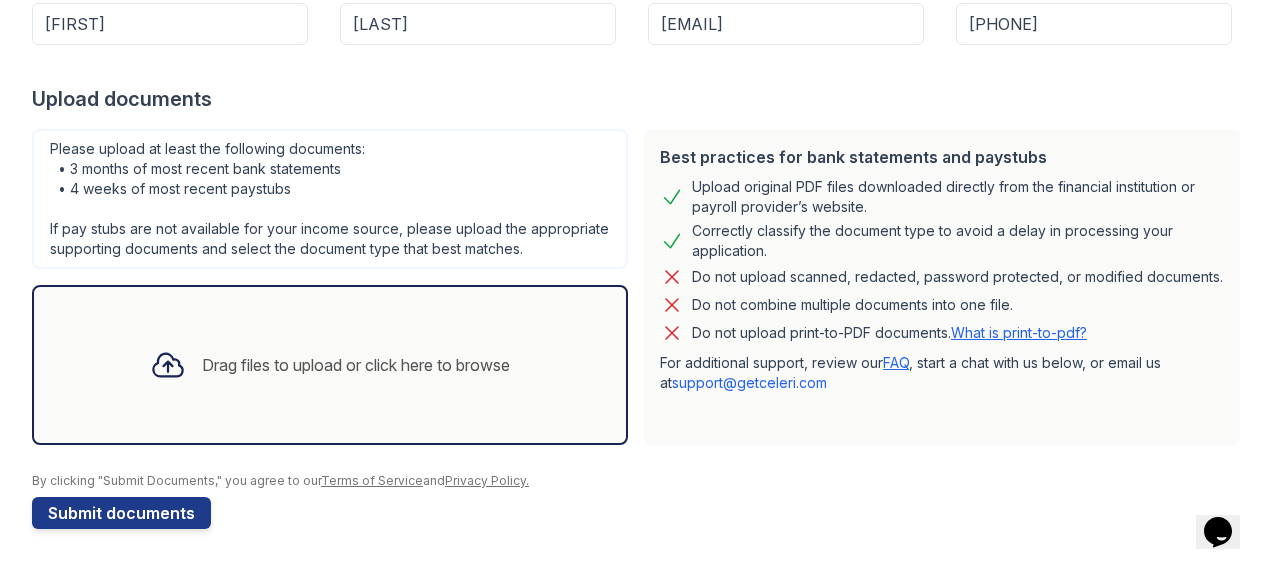 scroll, scrollTop: 341, scrollLeft: 0, axis: vertical 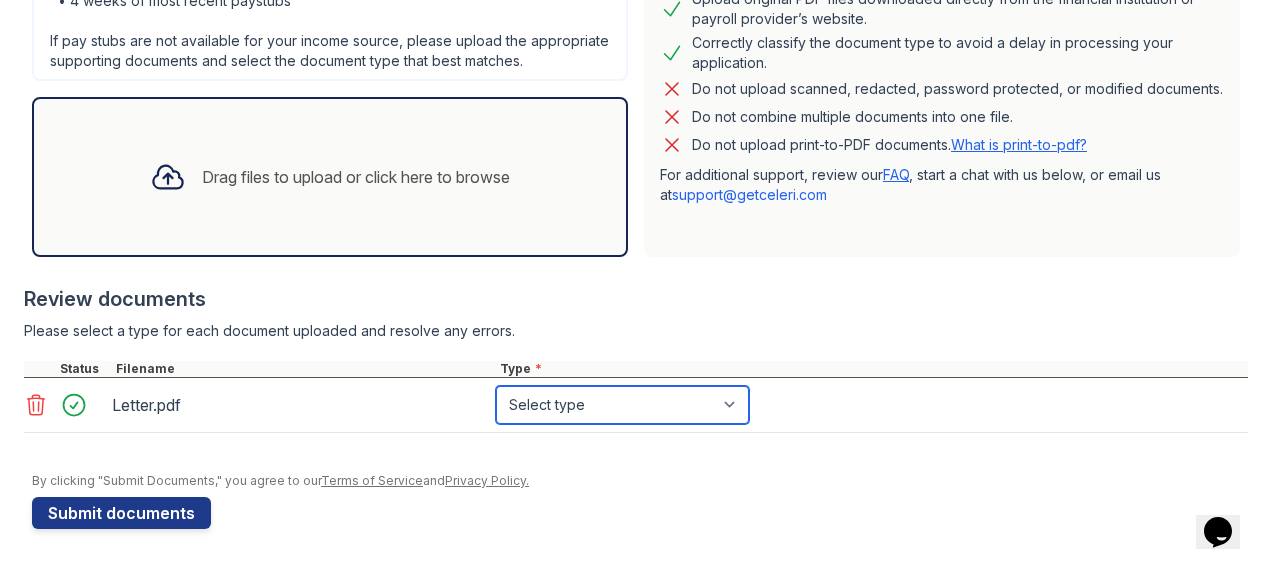 click on "Select type
Paystub
Bank Statement
Offer Letter
Tax Documents
Benefit Award Letter
Investment Account Statement
Other" at bounding box center [622, 405] 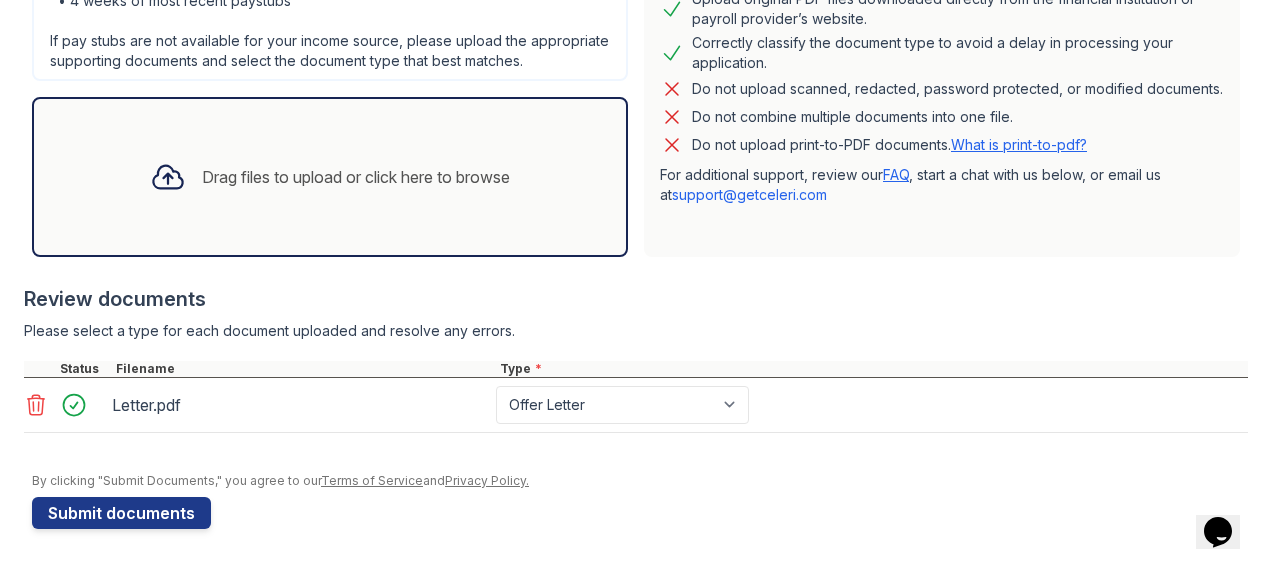 click on "Review documents" at bounding box center (636, 299) 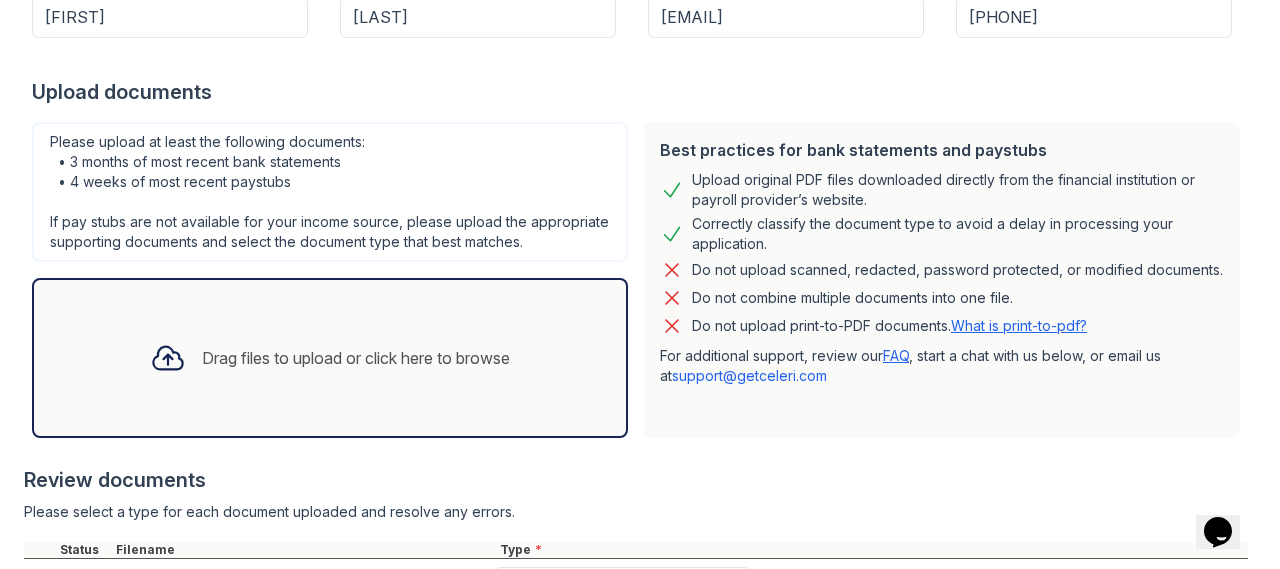 scroll, scrollTop: 322, scrollLeft: 0, axis: vertical 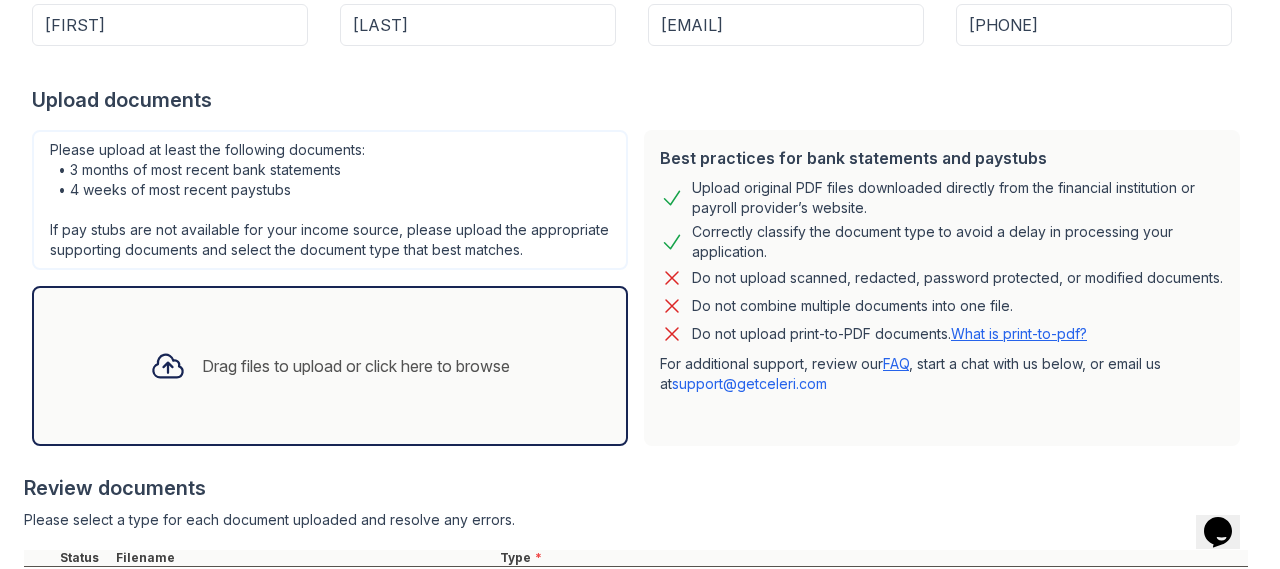 click on "Drag files to upload or click here to browse" at bounding box center (330, 366) 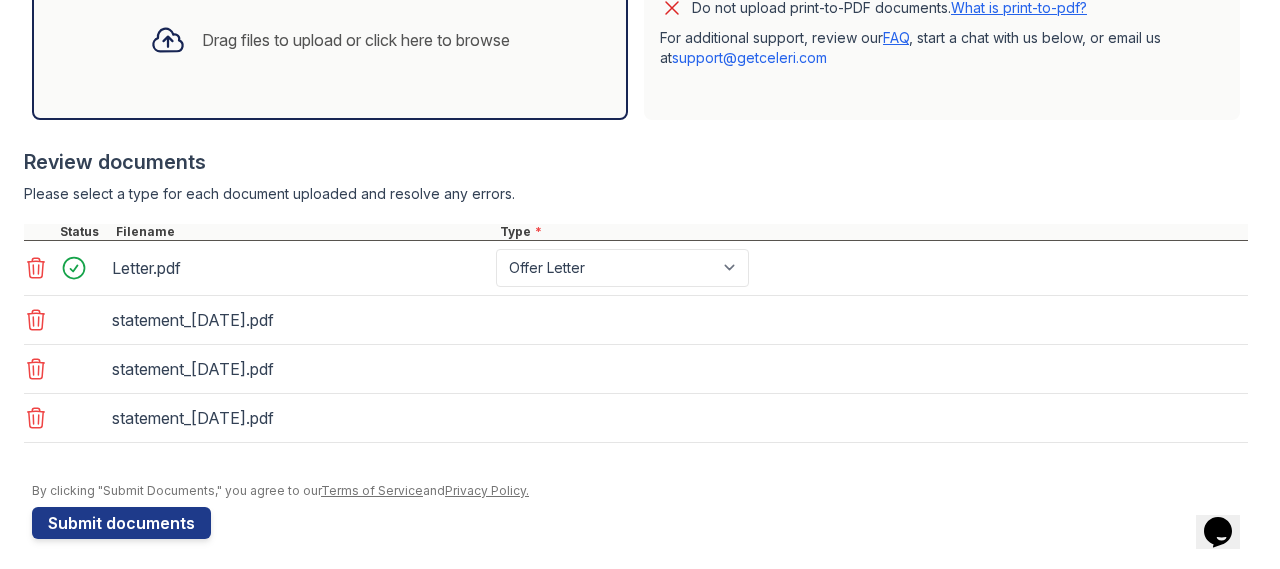 scroll, scrollTop: 674, scrollLeft: 0, axis: vertical 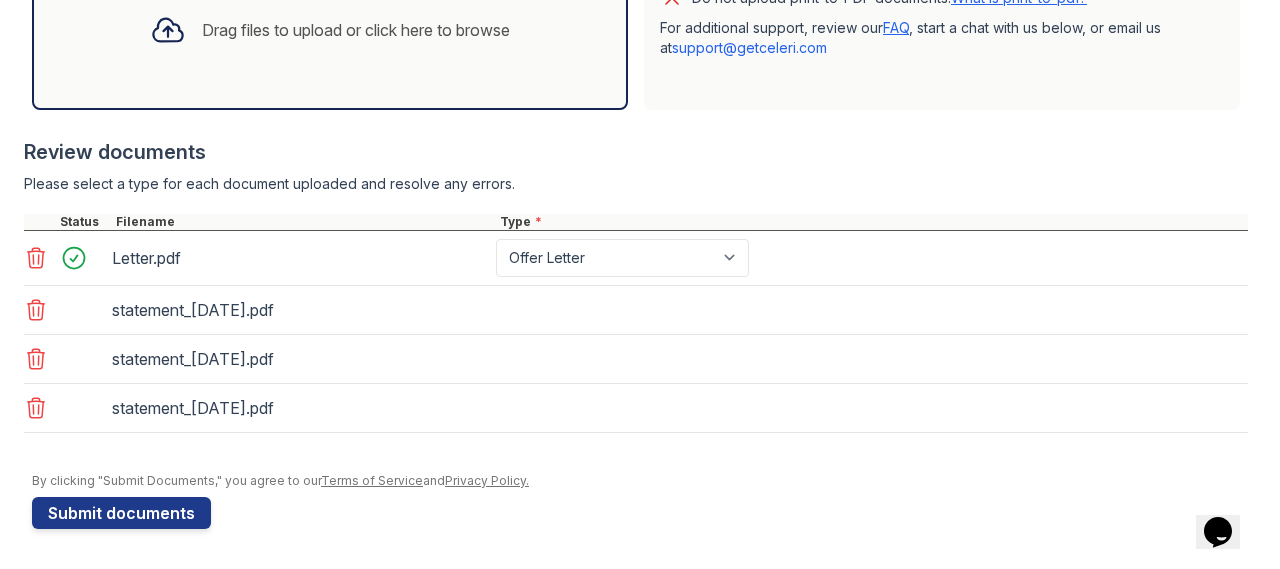 click on "statement_05282025.pdf" at bounding box center [636, 310] 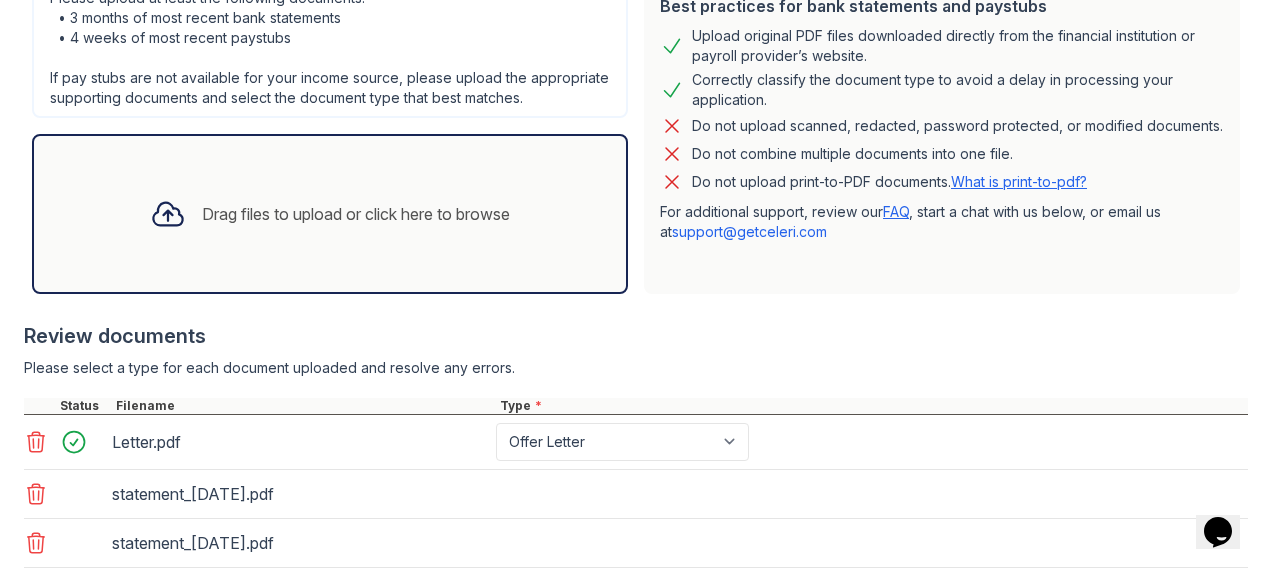 scroll, scrollTop: 574, scrollLeft: 0, axis: vertical 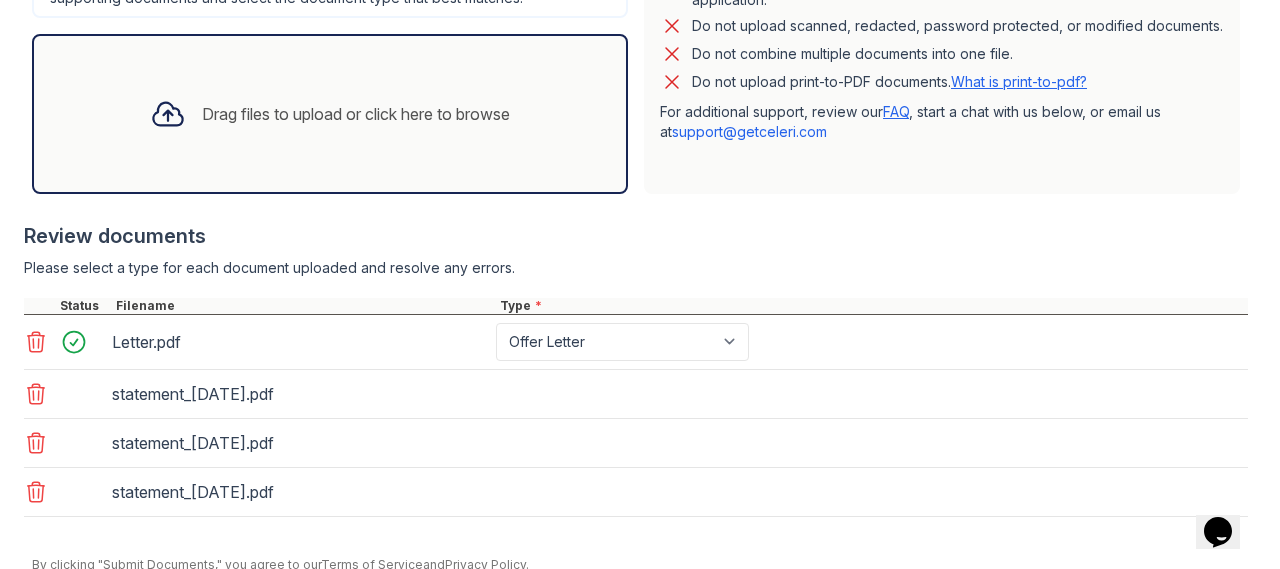 drag, startPoint x: 194, startPoint y: 417, endPoint x: 416, endPoint y: 407, distance: 222.22511 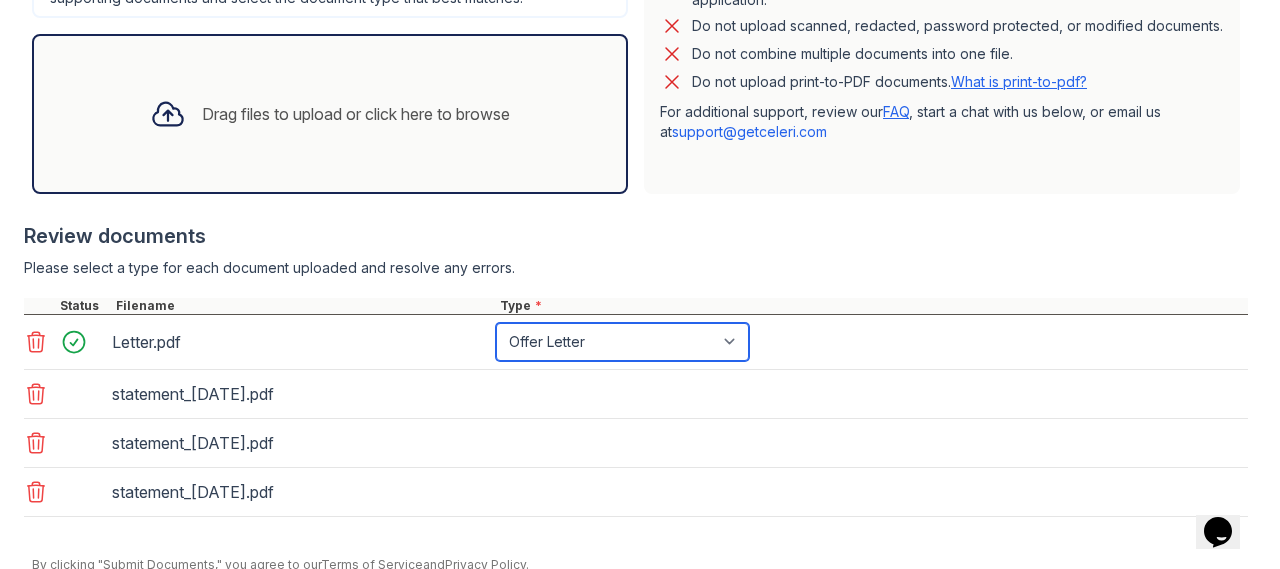 click on "Select type
Paystub
Bank Statement
Offer Letter
Tax Documents
Benefit Award Letter
Investment Account Statement
Other" at bounding box center (622, 342) 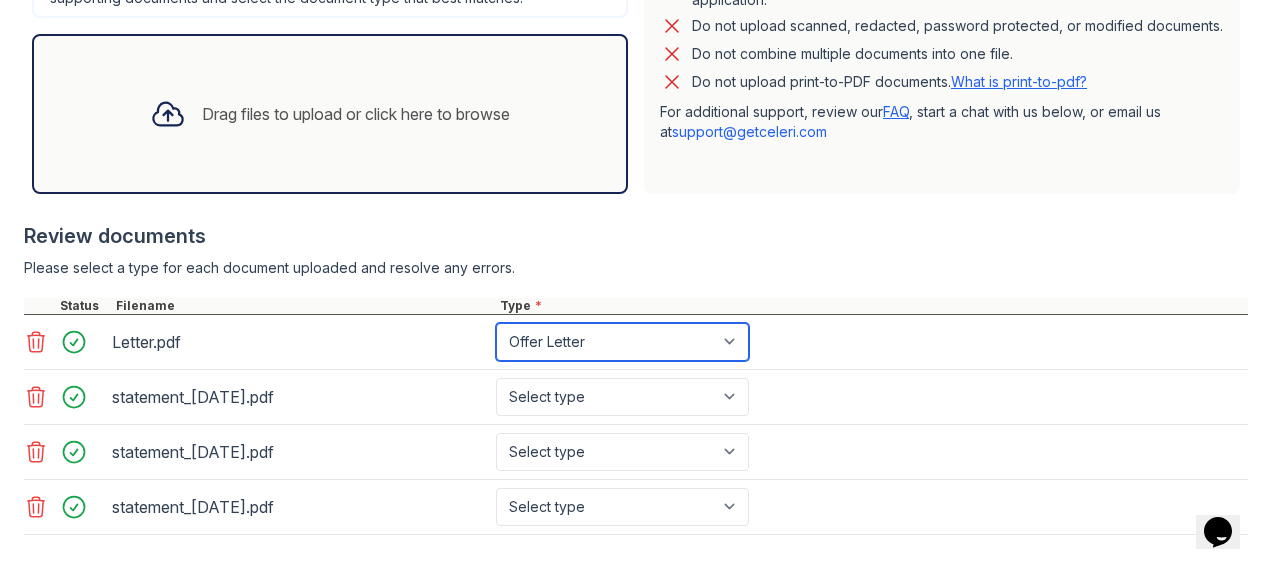 click on "Select type
Paystub
Bank Statement
Offer Letter
Tax Documents
Benefit Award Letter
Investment Account Statement
Other" at bounding box center (622, 342) 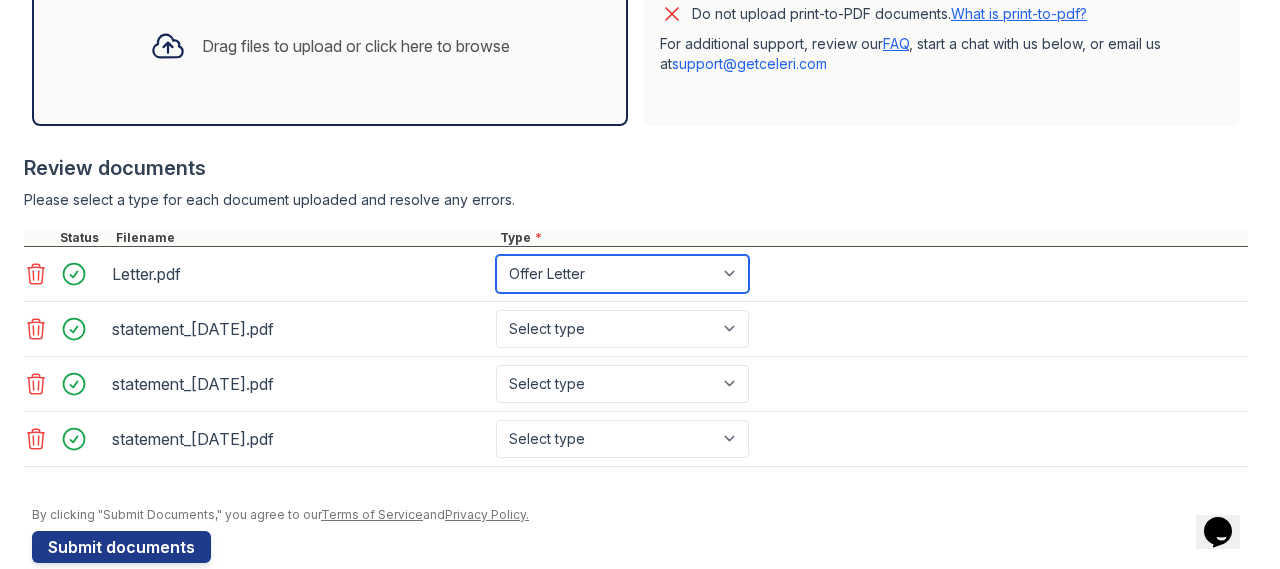 scroll, scrollTop: 674, scrollLeft: 0, axis: vertical 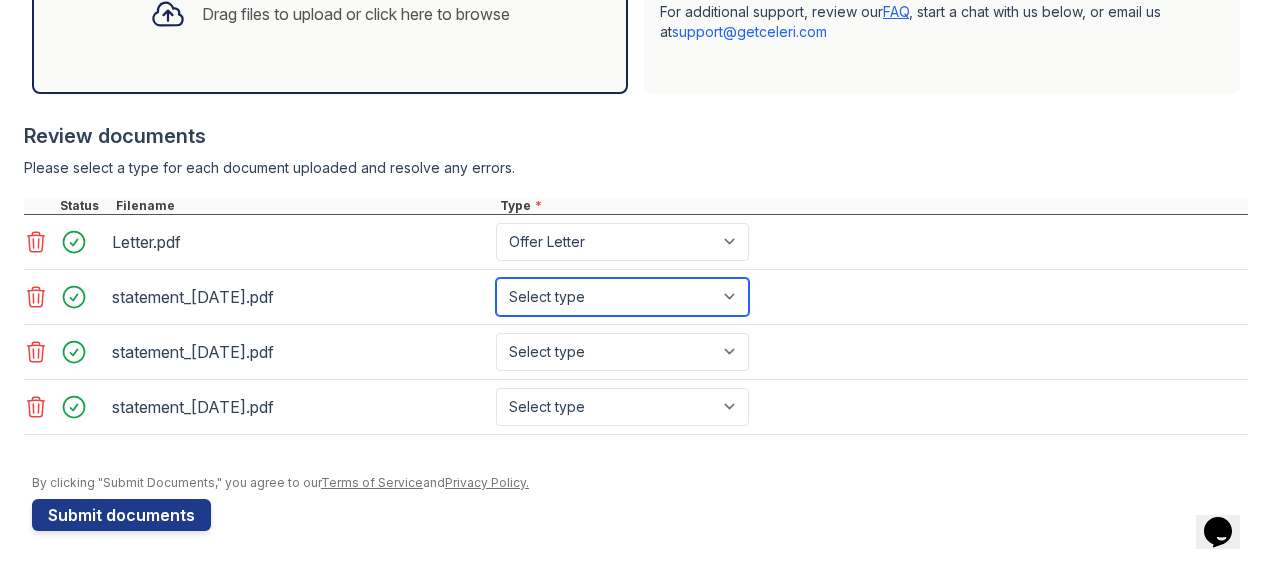 click on "Select type
Paystub
Bank Statement
Offer Letter
Tax Documents
Benefit Award Letter
Investment Account Statement
Other" at bounding box center (622, 297) 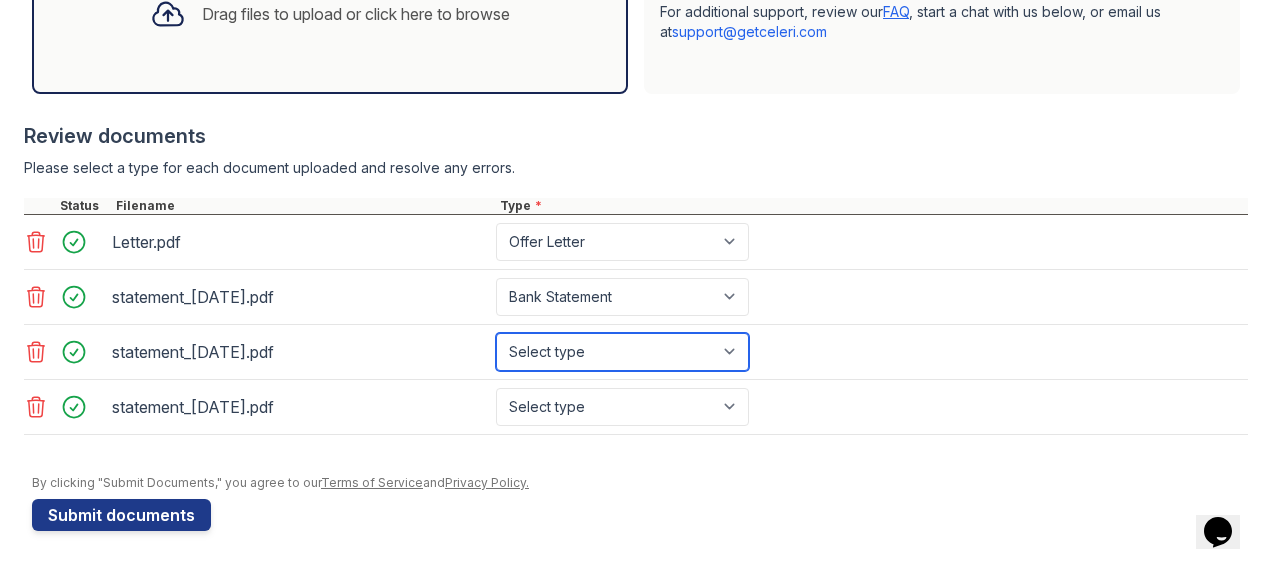 click on "Select type
Paystub
Bank Statement
Offer Letter
Tax Documents
Benefit Award Letter
Investment Account Statement
Other" at bounding box center (622, 352) 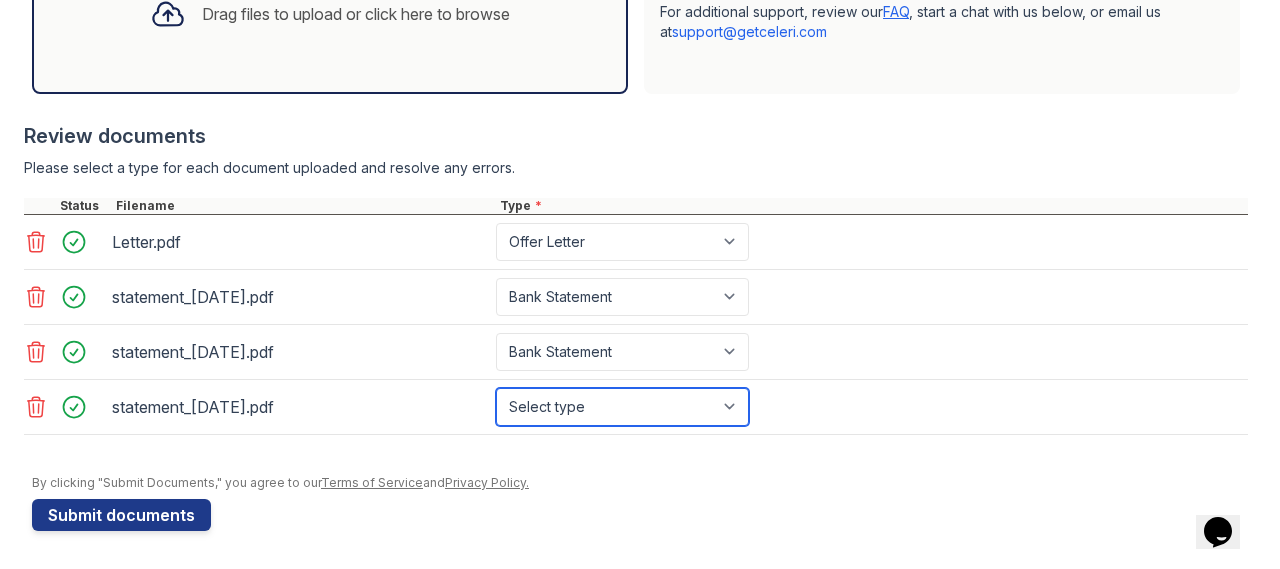 click on "Select type
Paystub
Bank Statement
Offer Letter
Tax Documents
Benefit Award Letter
Investment Account Statement
Other" at bounding box center [622, 407] 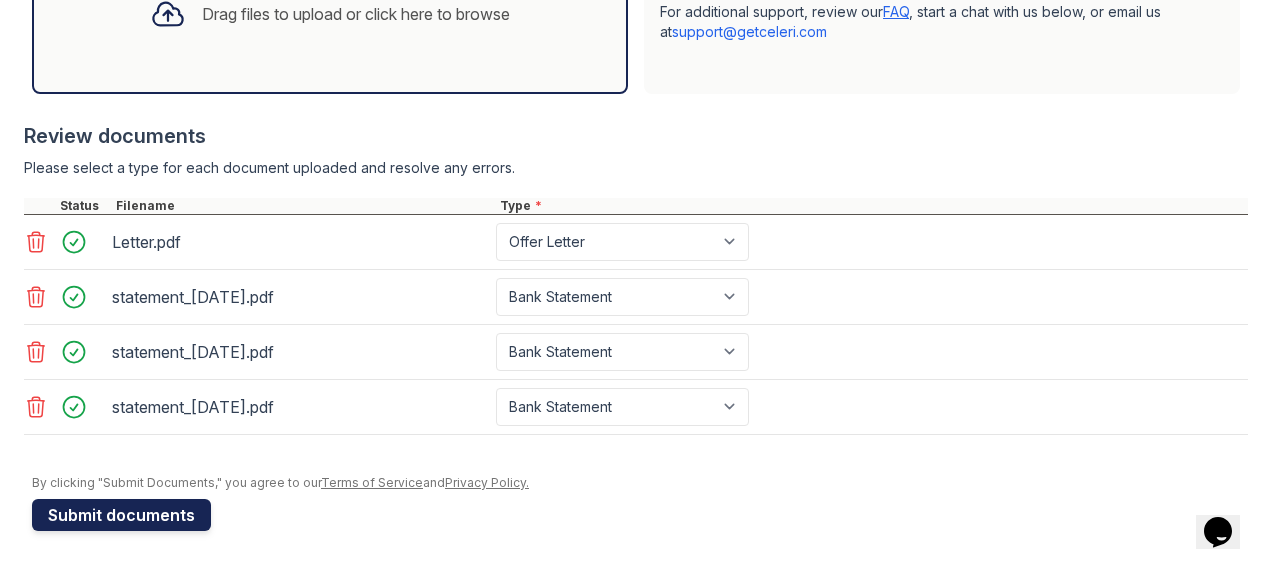 click on "Submit documents" at bounding box center [121, 515] 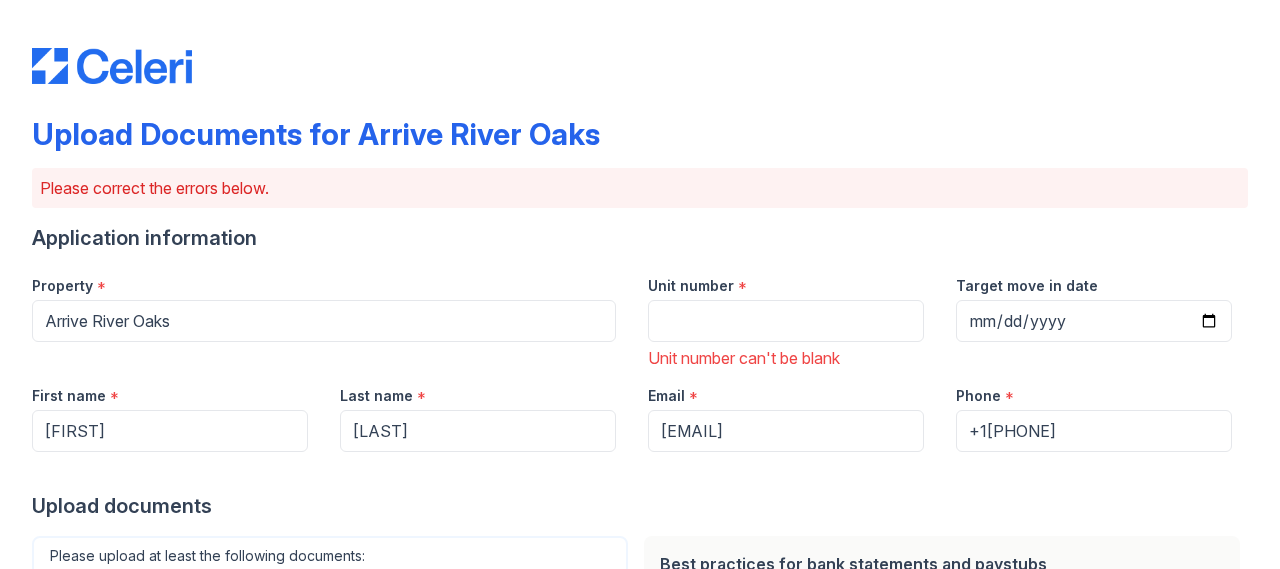 scroll, scrollTop: 200, scrollLeft: 0, axis: vertical 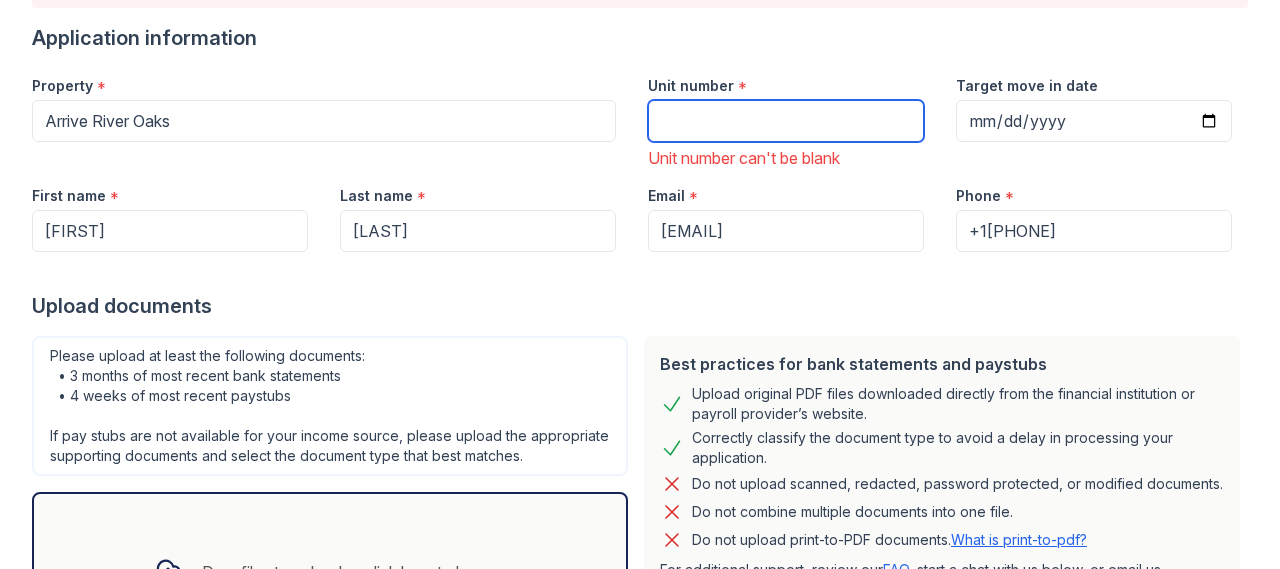 click on "Unit number" at bounding box center (786, 121) 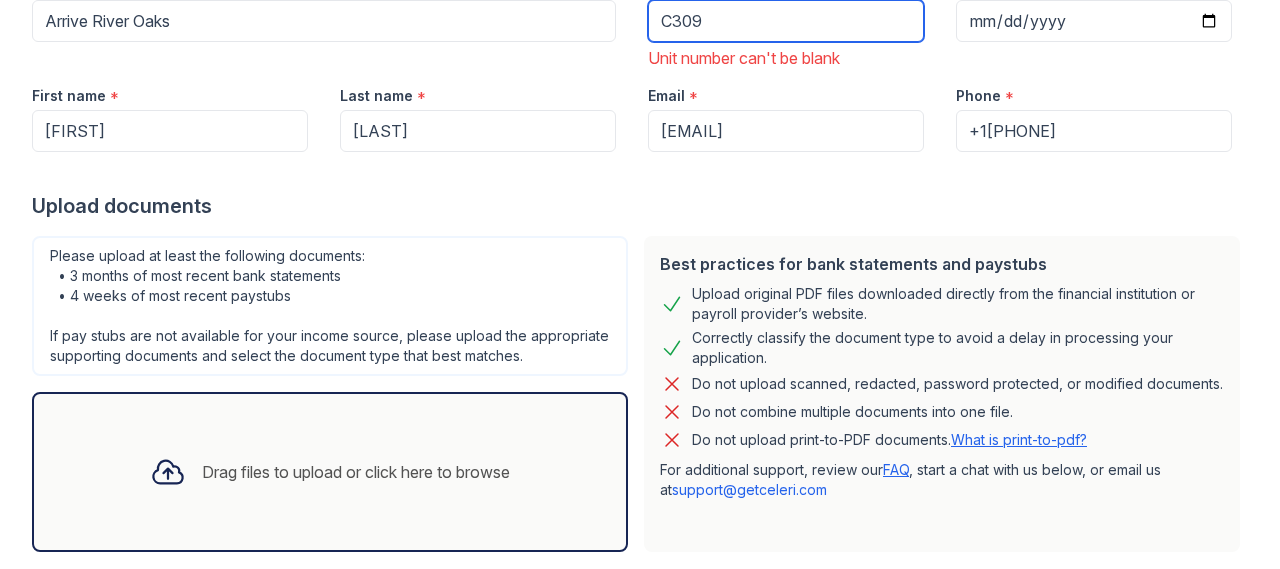 type on "C309" 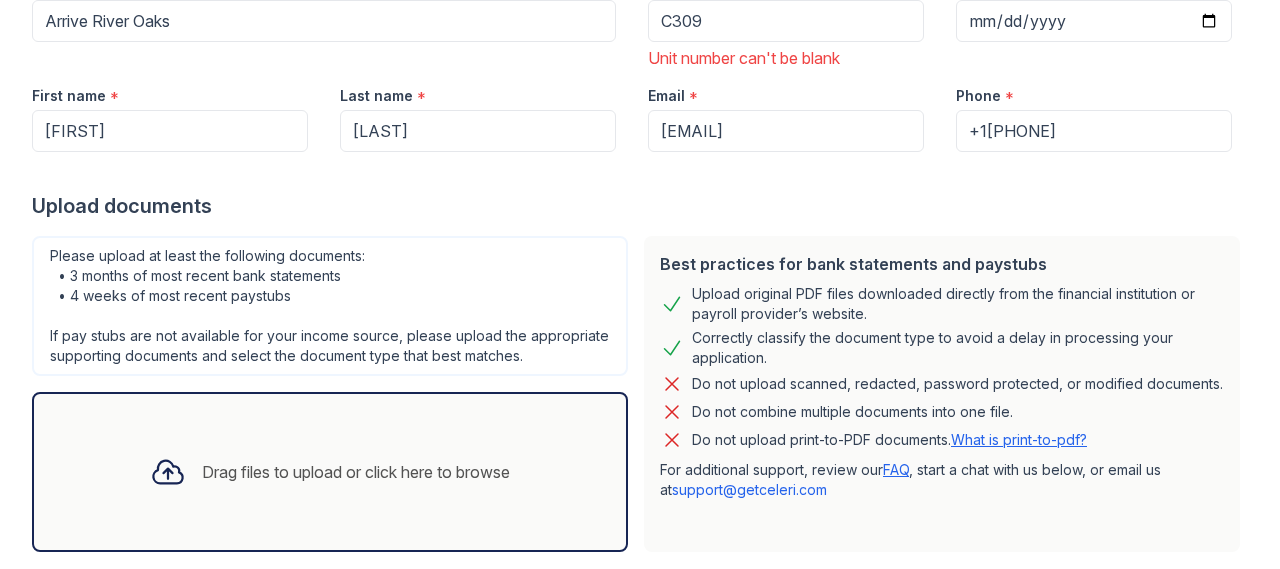 click on "Upload documents" at bounding box center (640, 206) 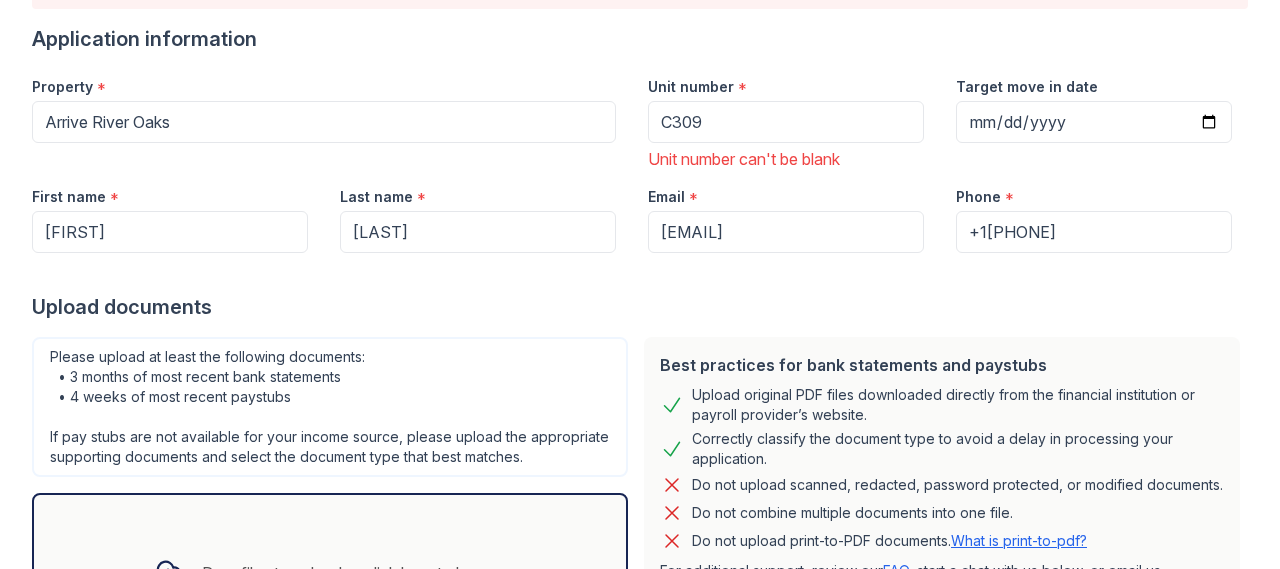 scroll, scrollTop: 100, scrollLeft: 0, axis: vertical 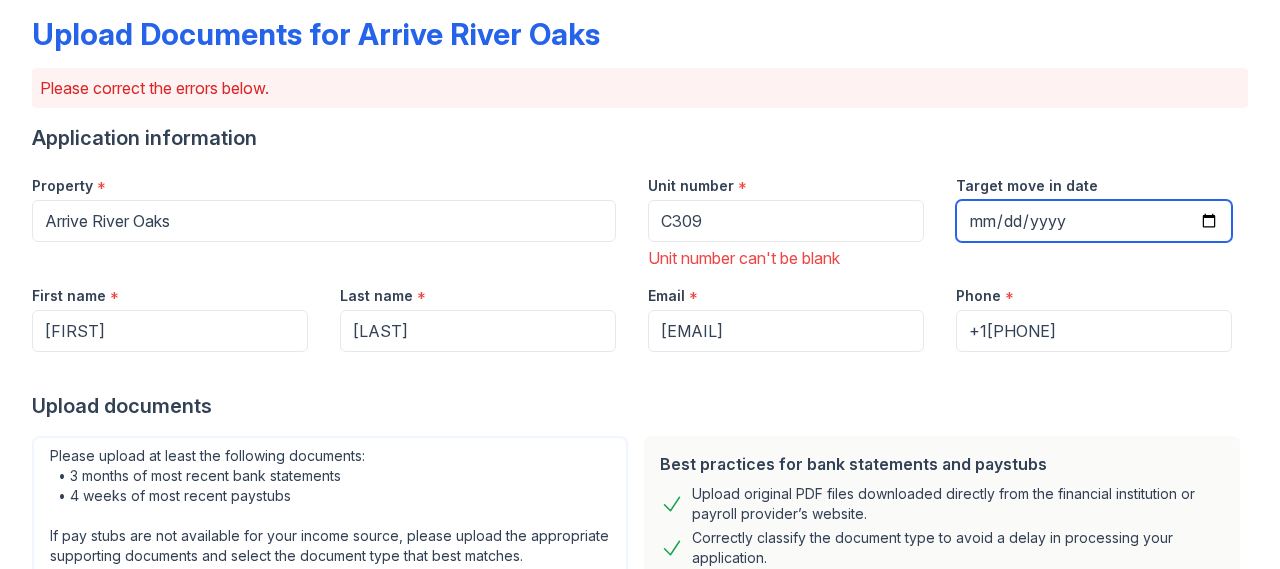 click on "Target move in date" at bounding box center [1094, 221] 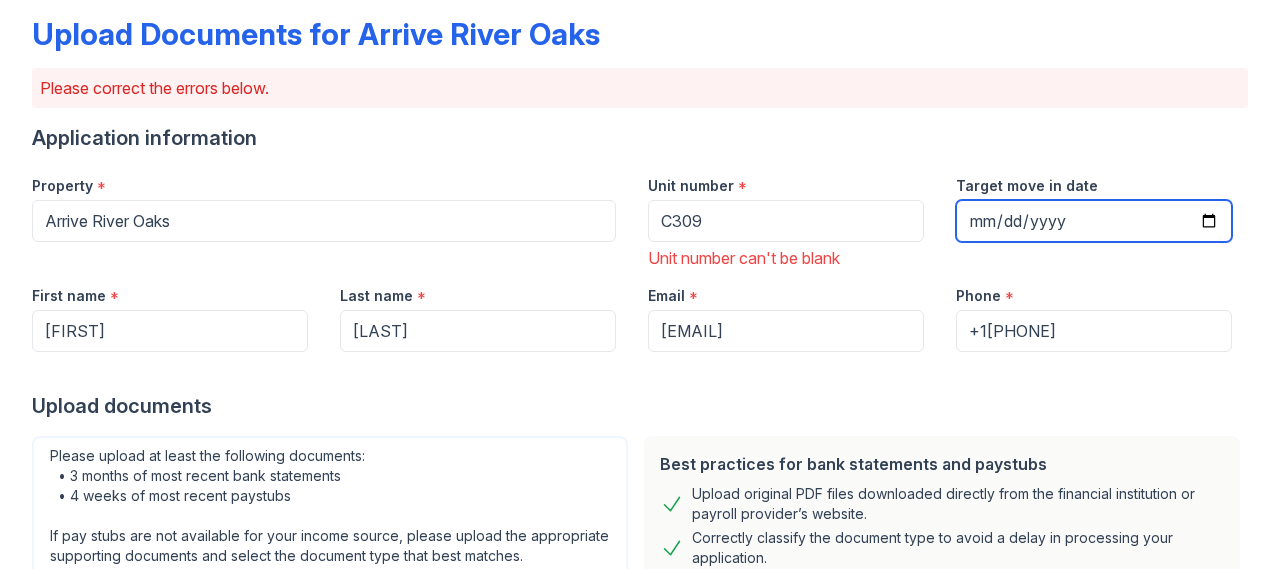 type on "2025-08-31" 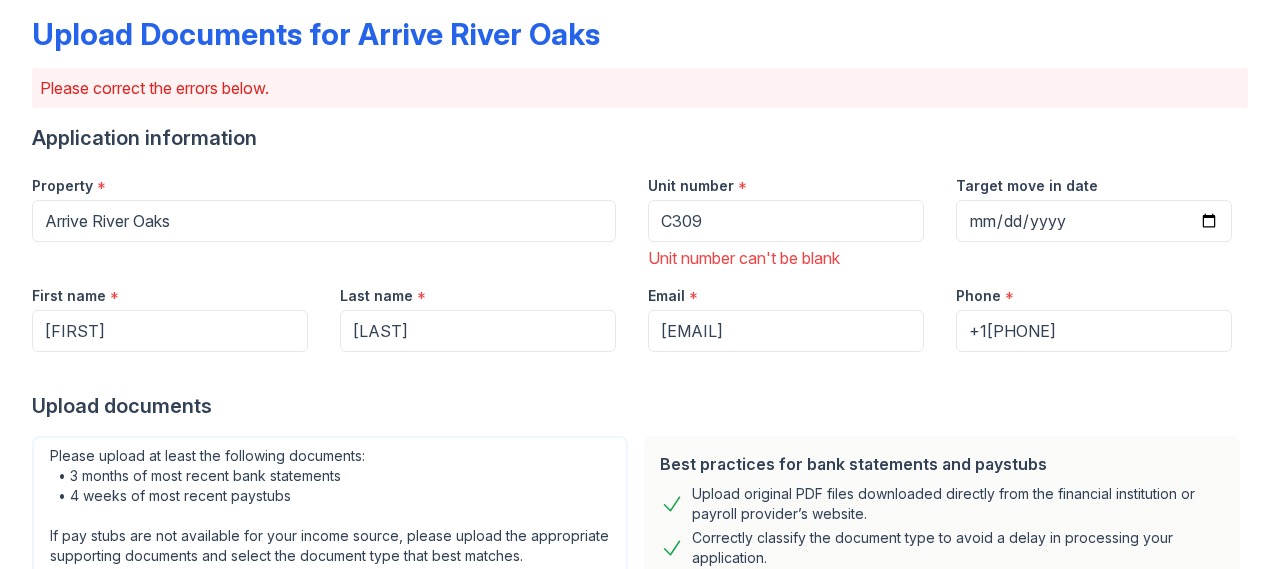 click on "Target move in date
2025-08-31" at bounding box center (1094, 215) 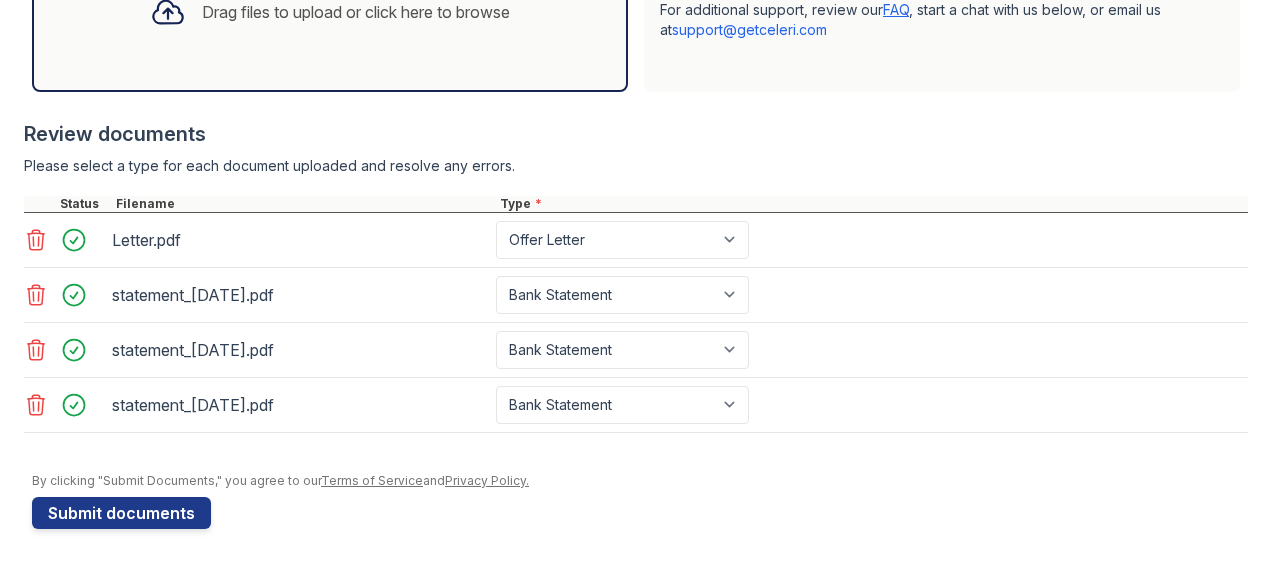 scroll, scrollTop: 774, scrollLeft: 0, axis: vertical 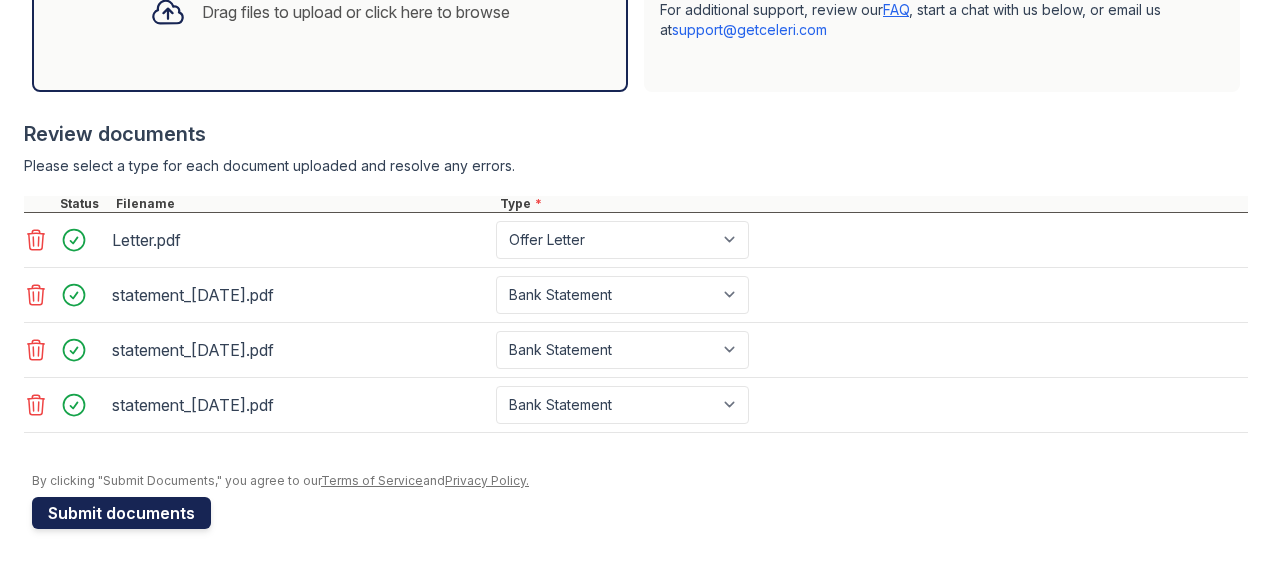 click on "Submit documents" at bounding box center [121, 513] 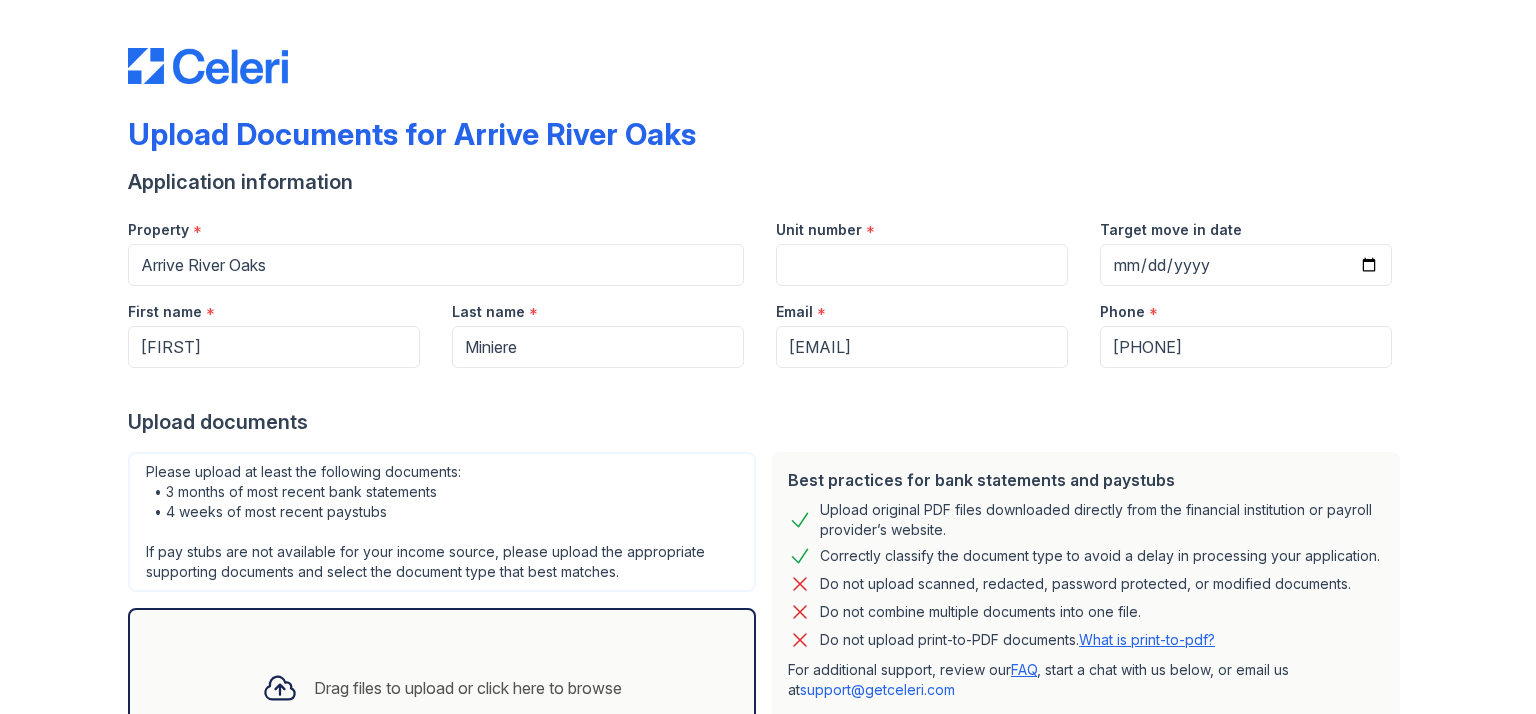 scroll, scrollTop: 0, scrollLeft: 0, axis: both 